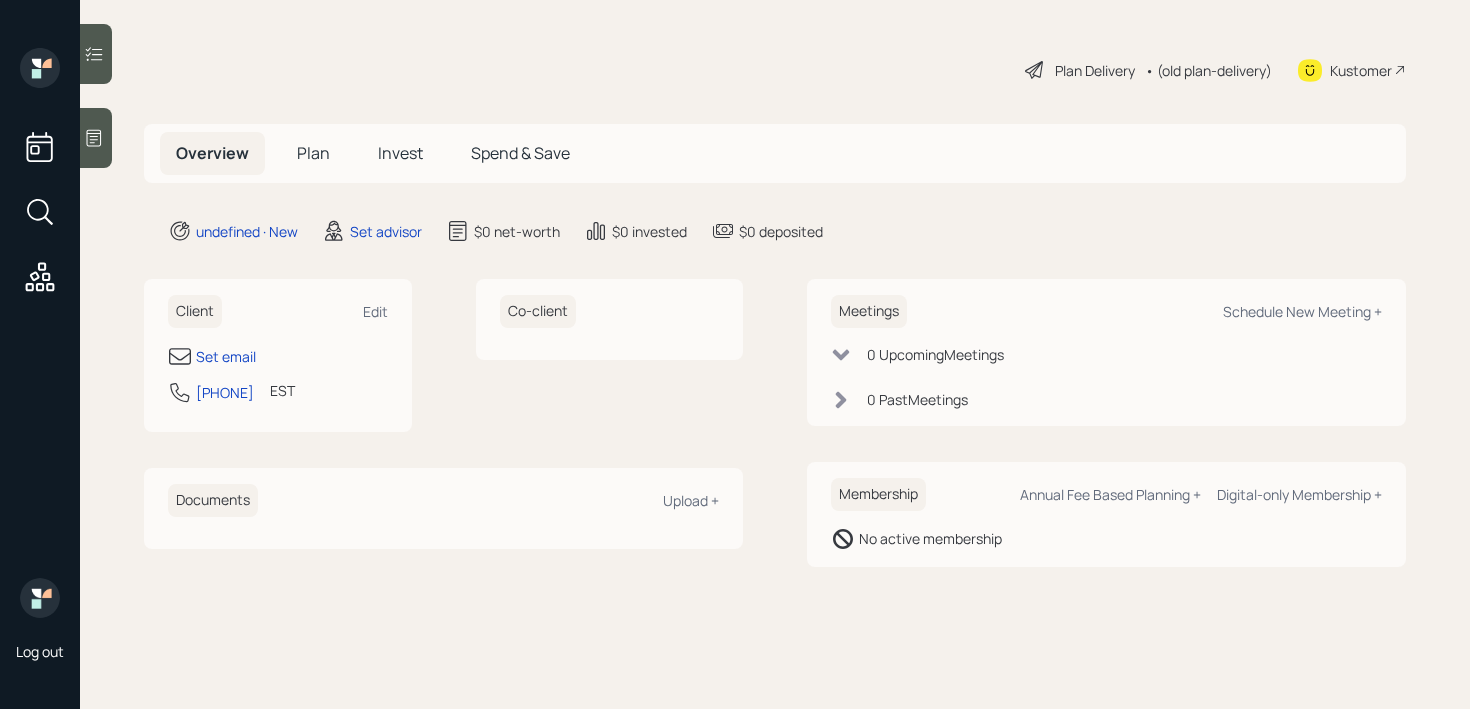 scroll, scrollTop: 0, scrollLeft: 0, axis: both 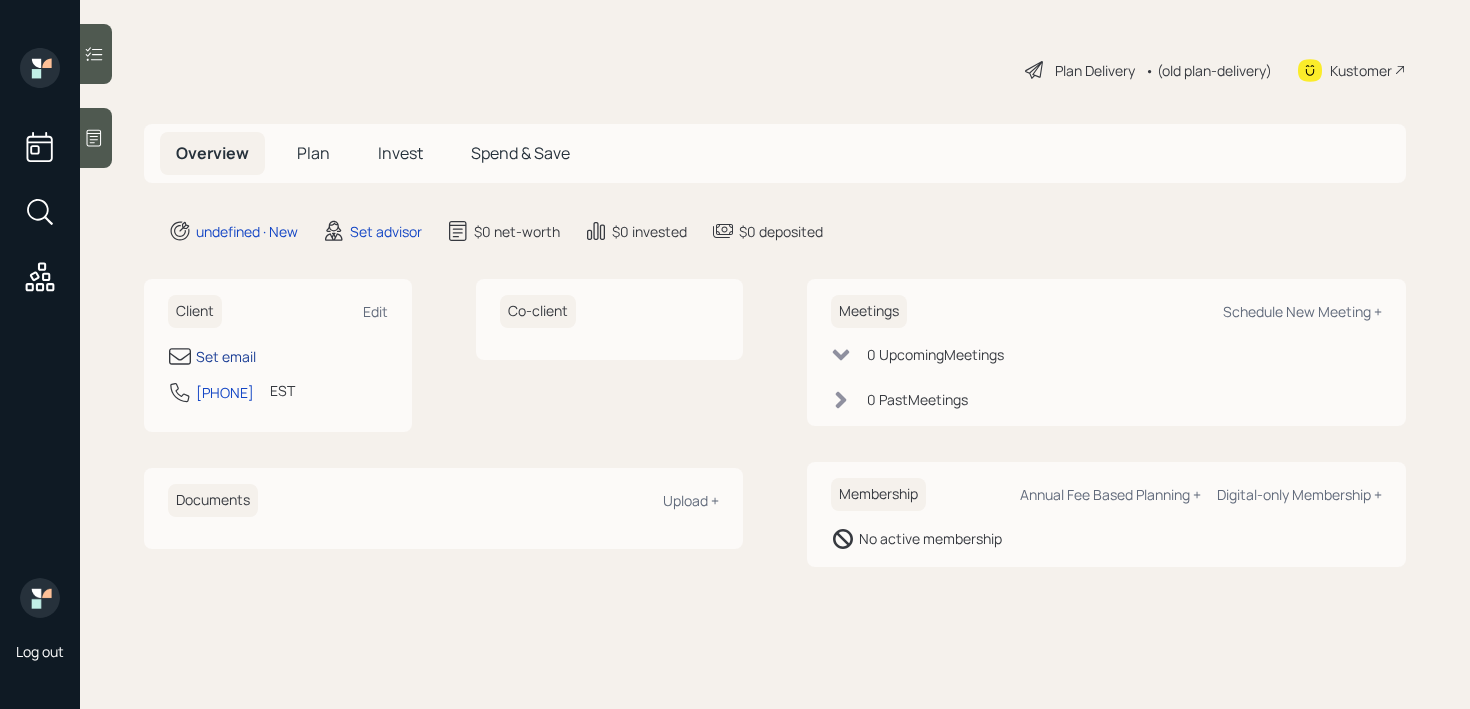 click on "Set email" at bounding box center [226, 356] 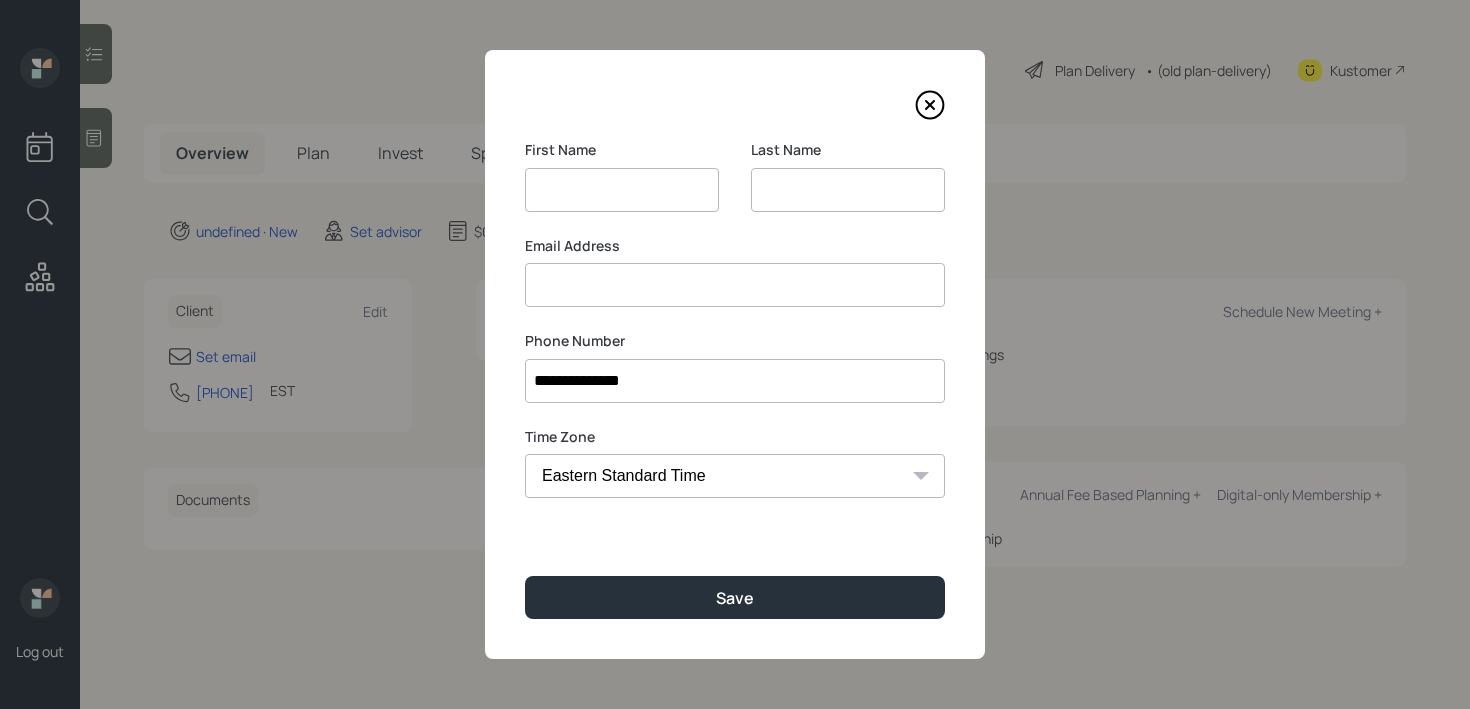 click at bounding box center [735, 285] 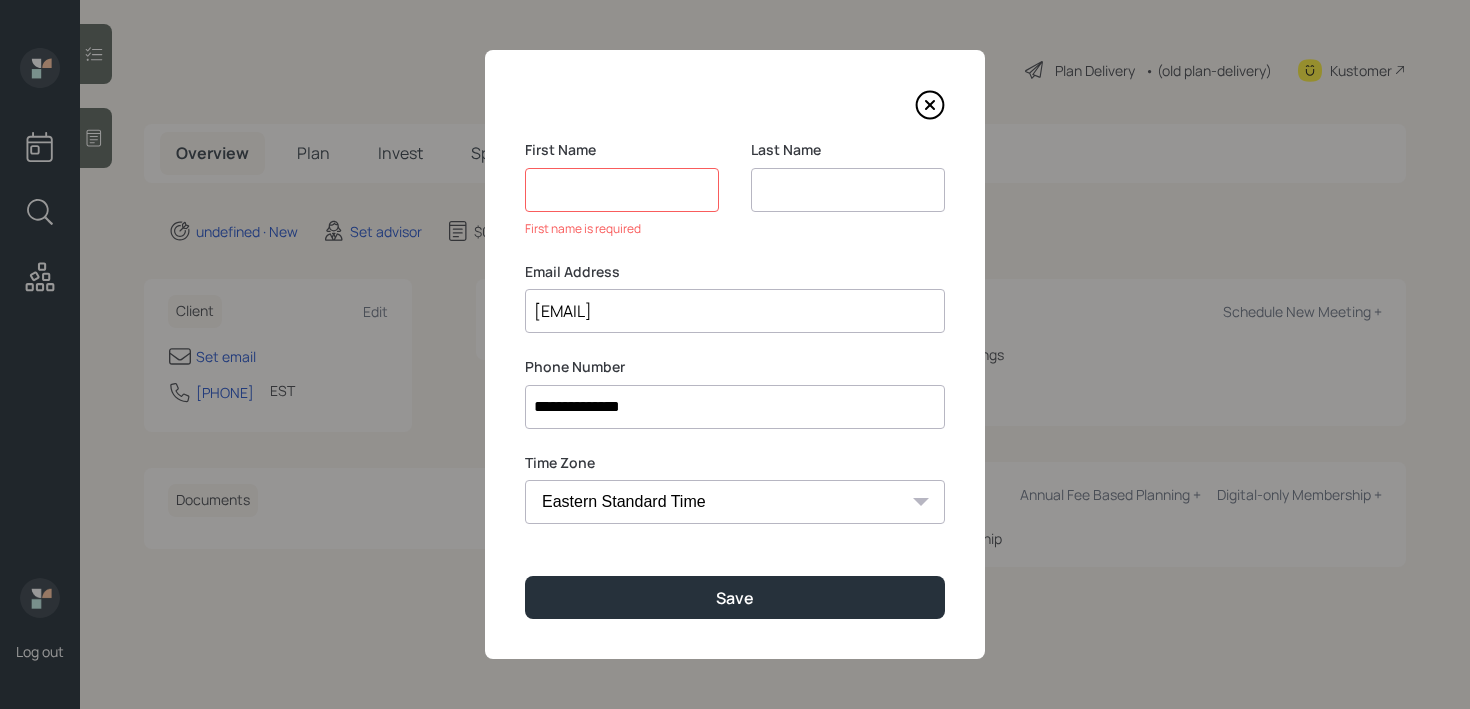 type on "[EMAIL]" 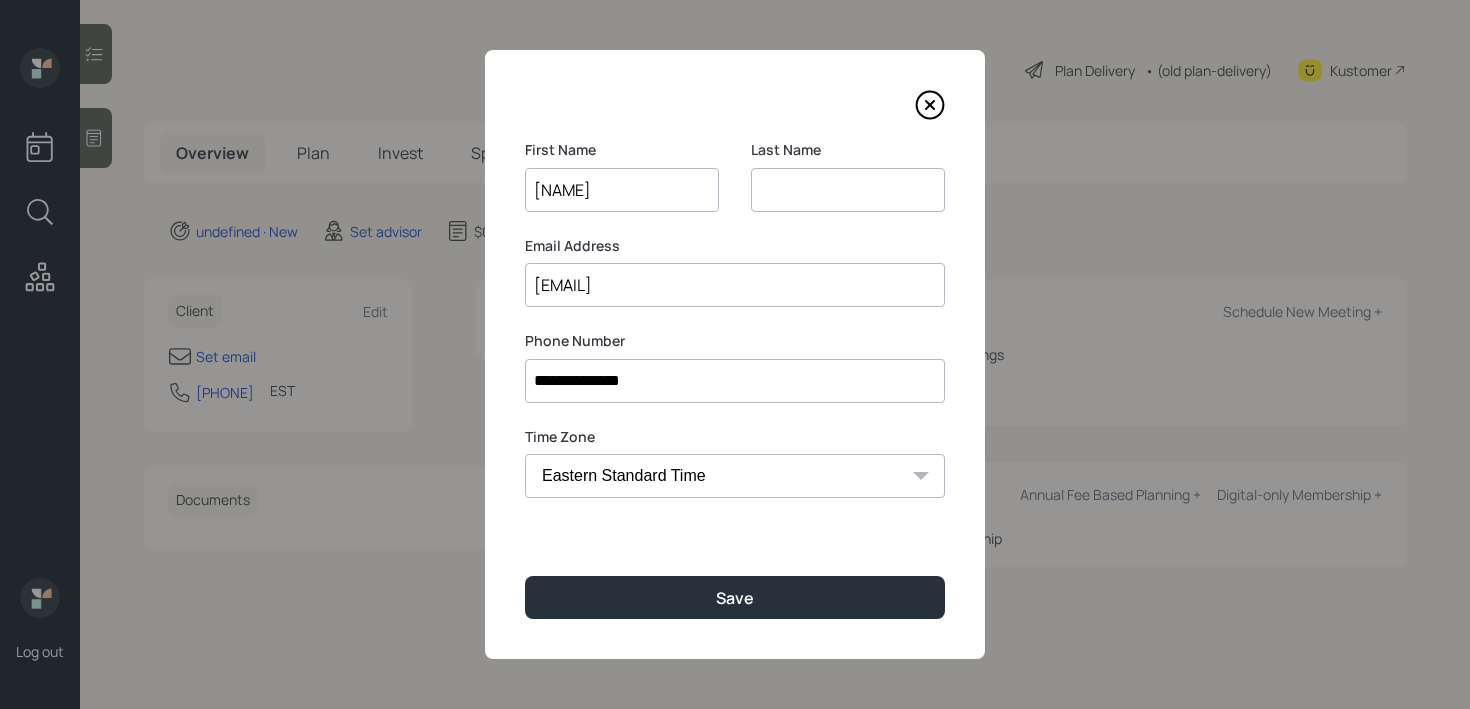 type on "[NAME]" 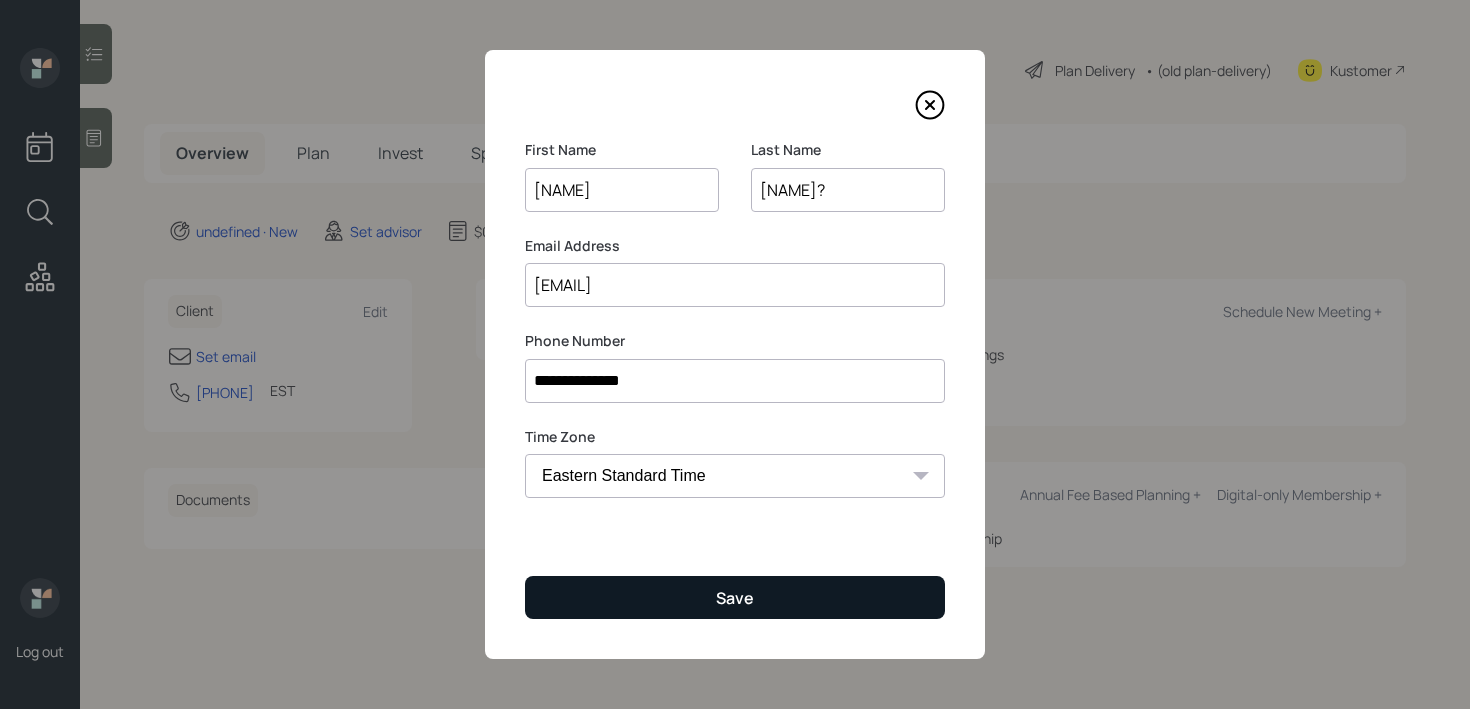type on "[NAME]?" 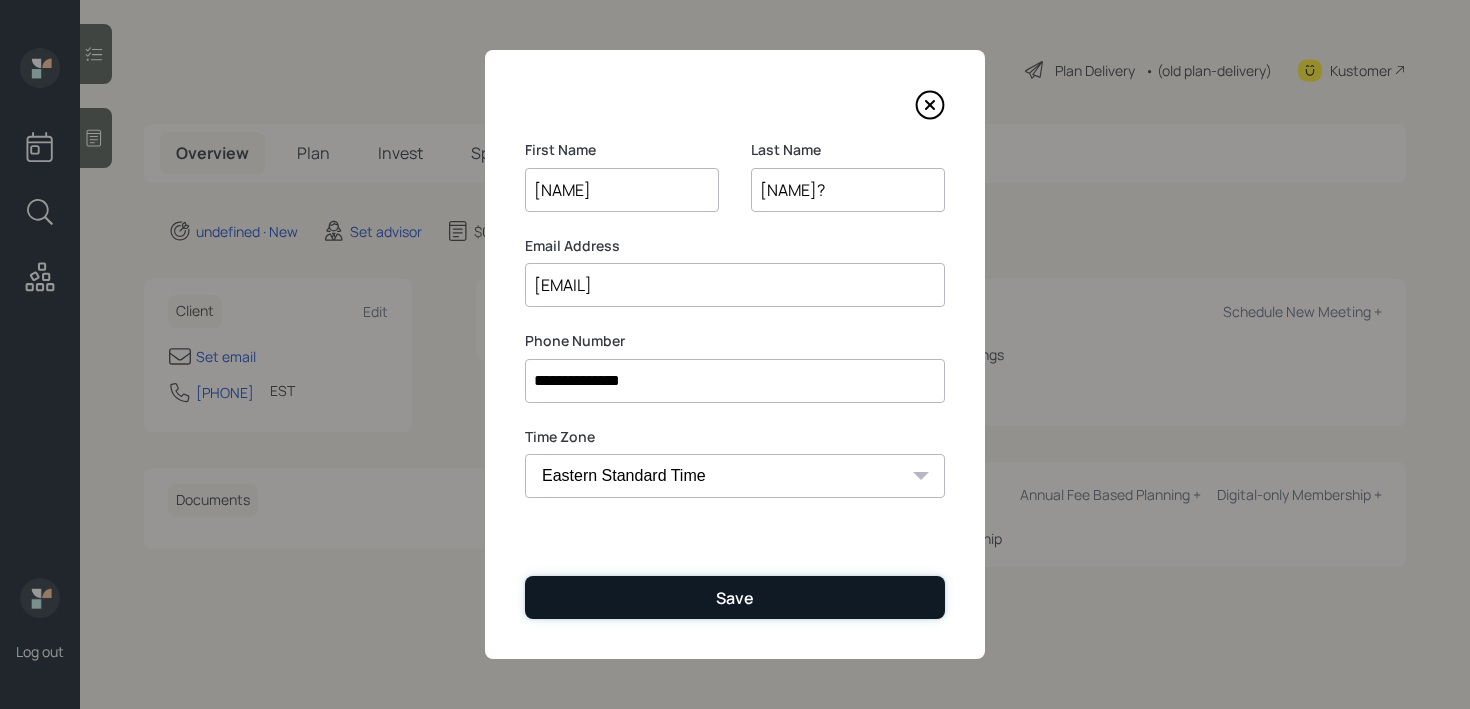 click on "Save" at bounding box center [735, 597] 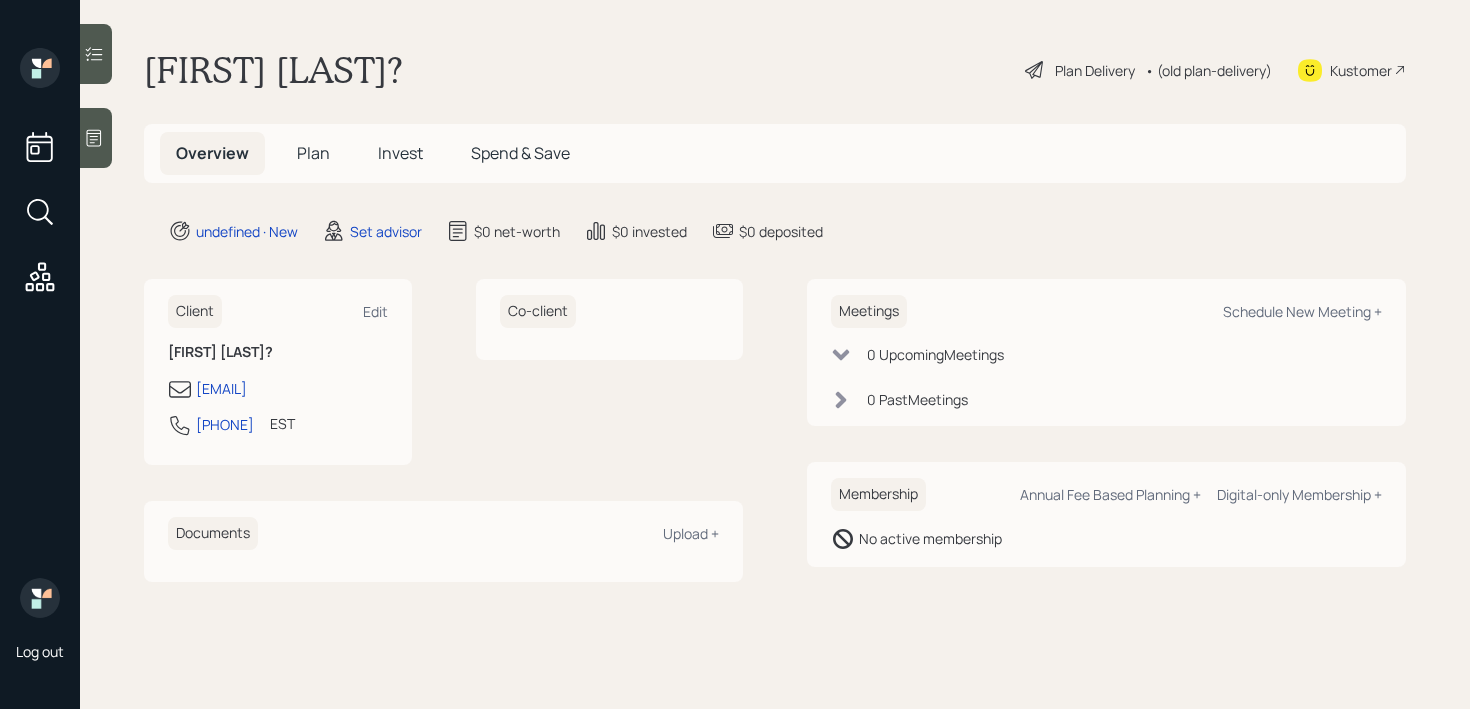 click 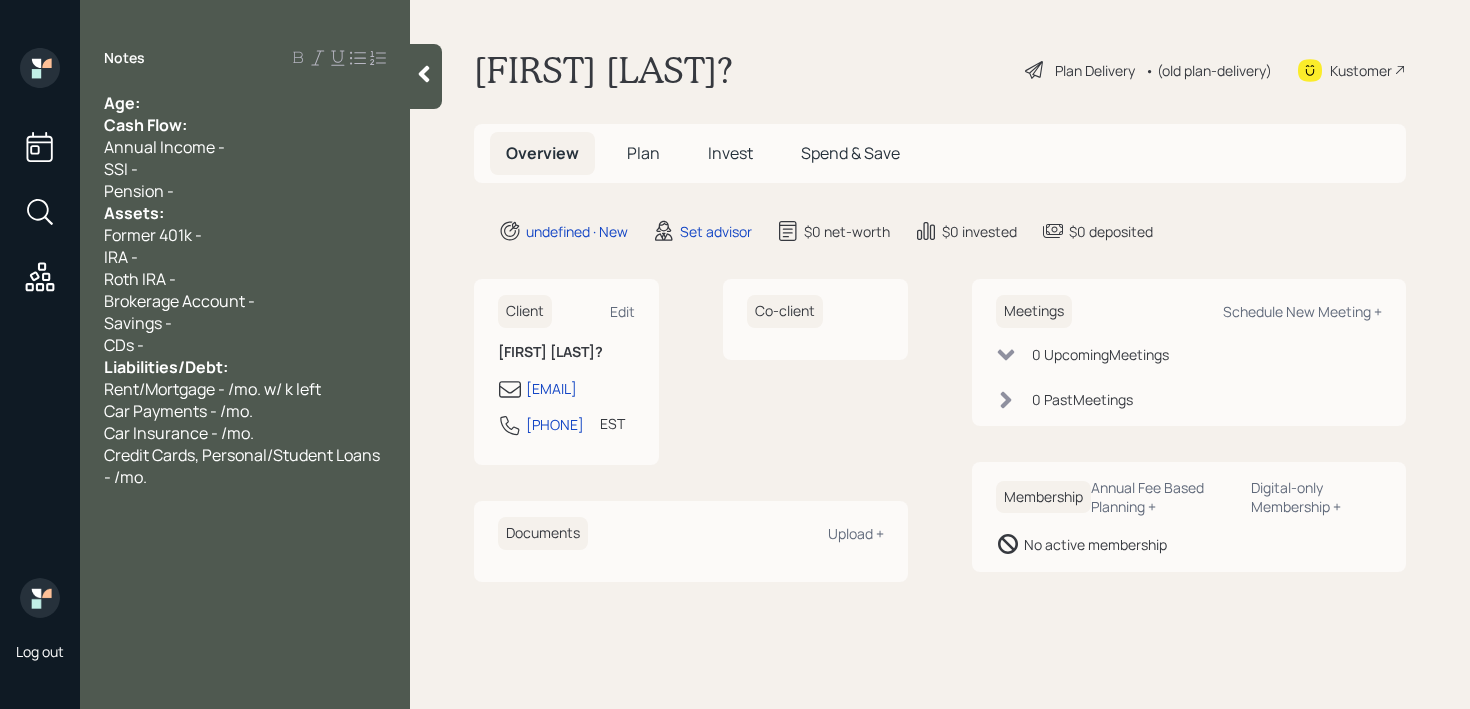 click on "Notes Age: Cash Flow: Annual Income - SSI - Pension - Assets: Former 401k - IRA - Roth IRA - Brokerage Account - Savings - CDs - Liabilities/Debt: Rent/Mortgage - /mo. w/ k left Car Payments - /mo. Car Insurance - /mo. Credit Cards, Personal/Student Loans - /mo." at bounding box center (245, 366) 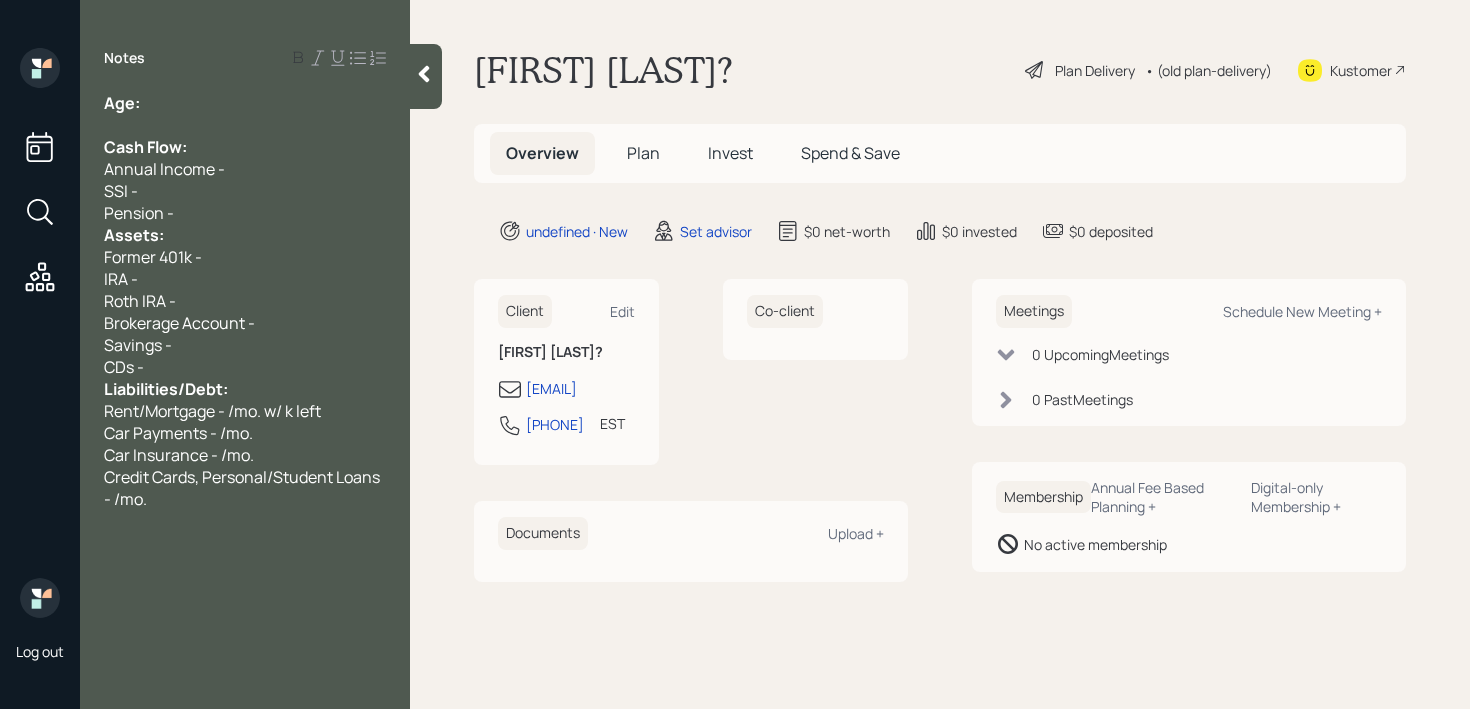 click on "Pension -" at bounding box center [245, 213] 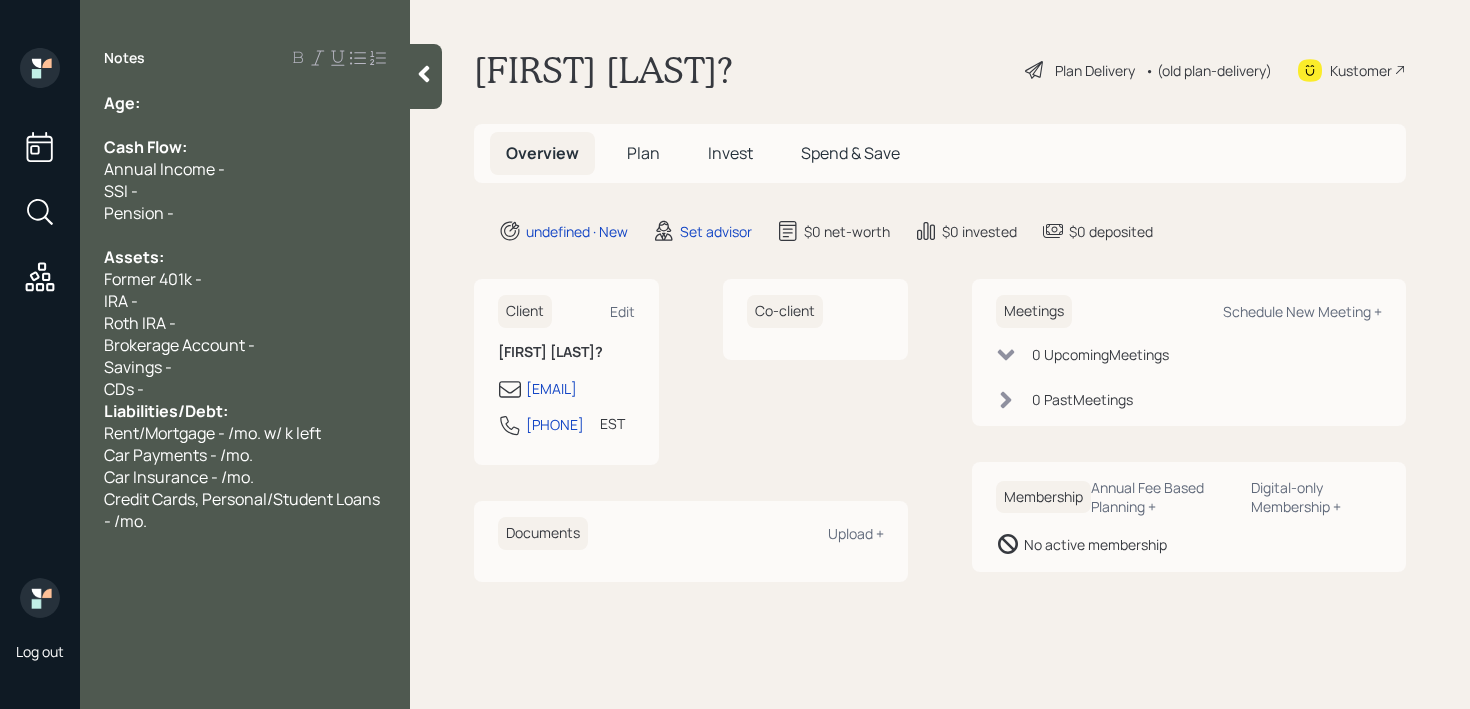 click on "CDs -" at bounding box center (245, 389) 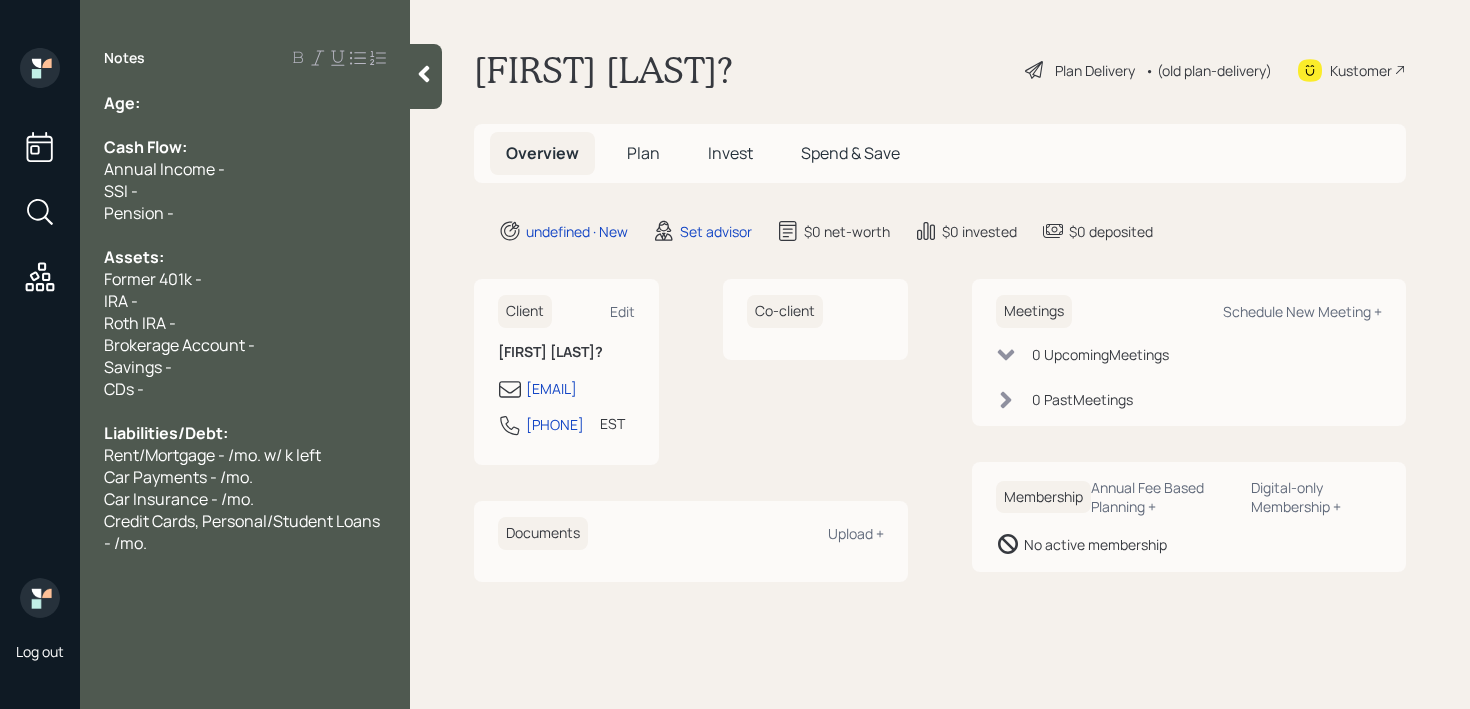 click on "Age:" at bounding box center (245, 103) 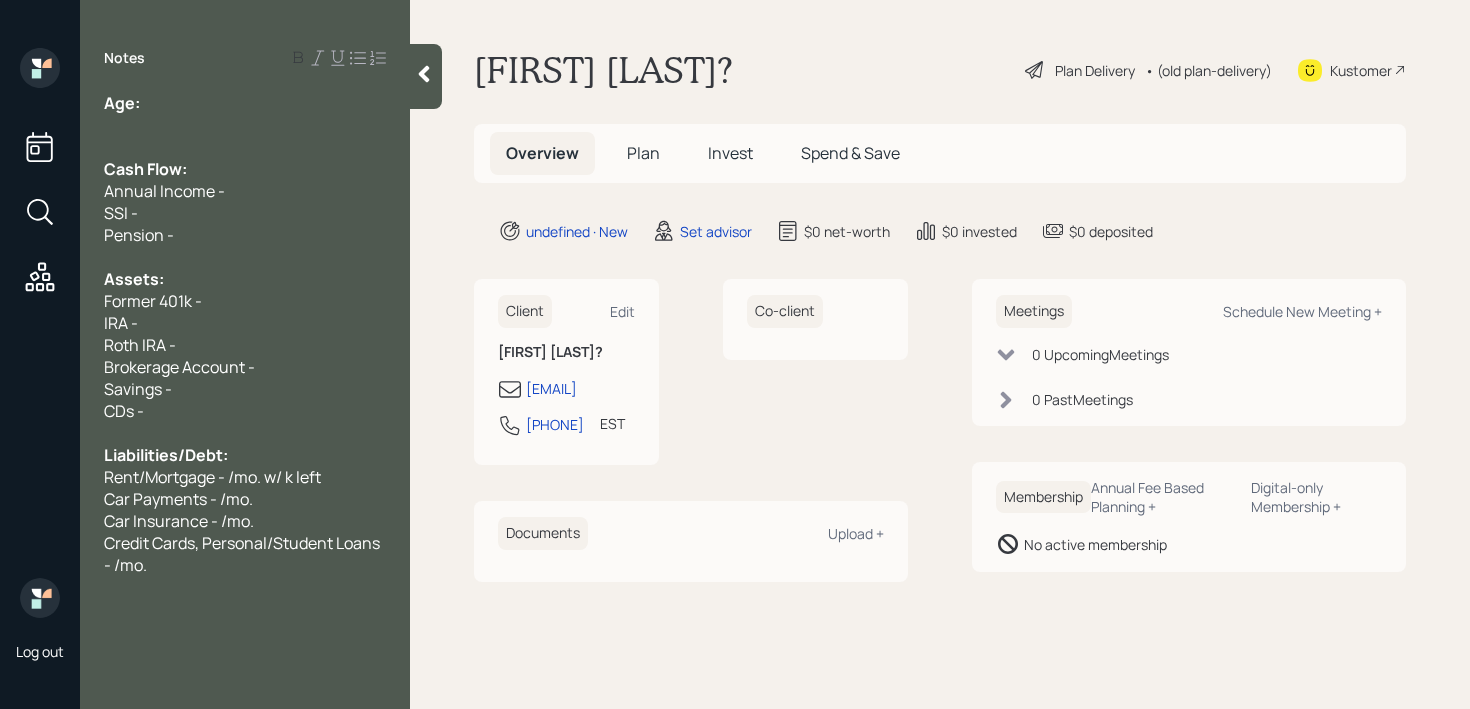 type 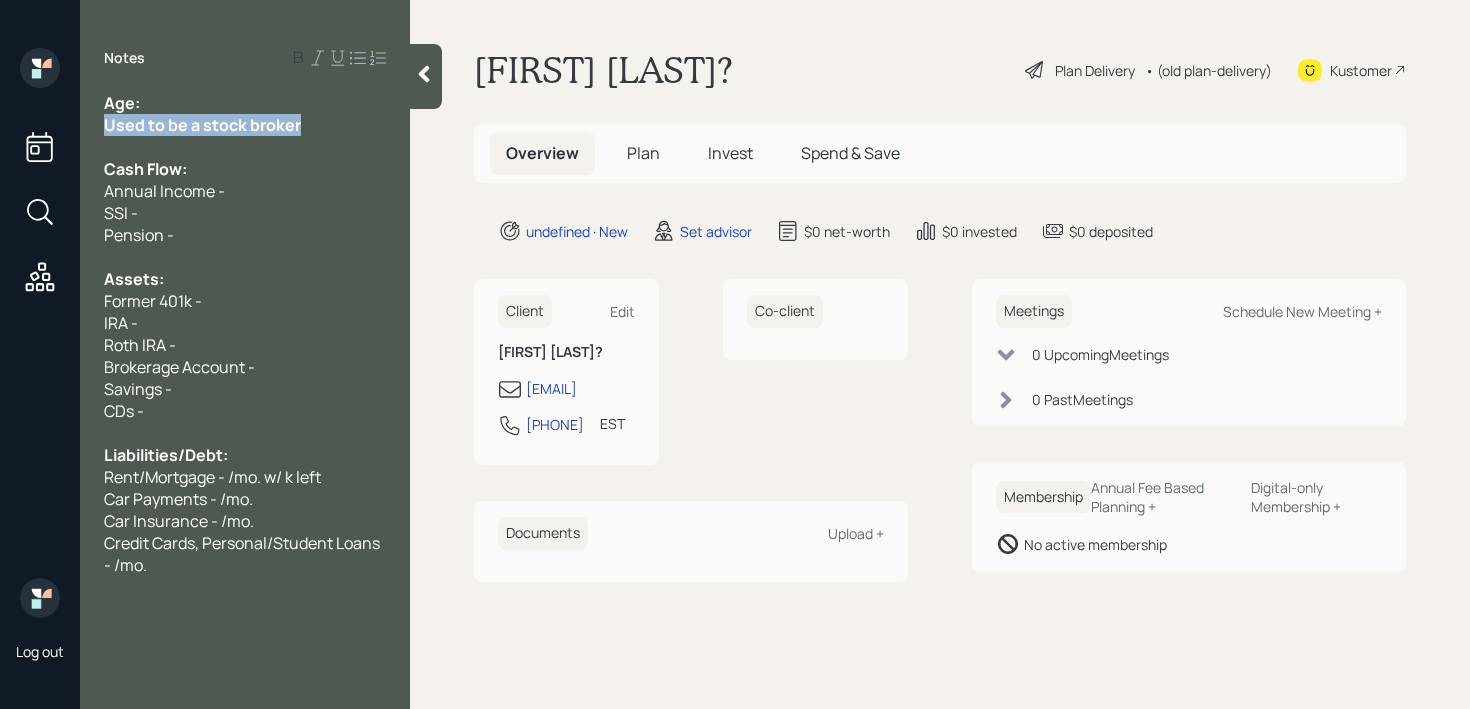 drag, startPoint x: 304, startPoint y: 124, endPoint x: 0, endPoint y: 124, distance: 304 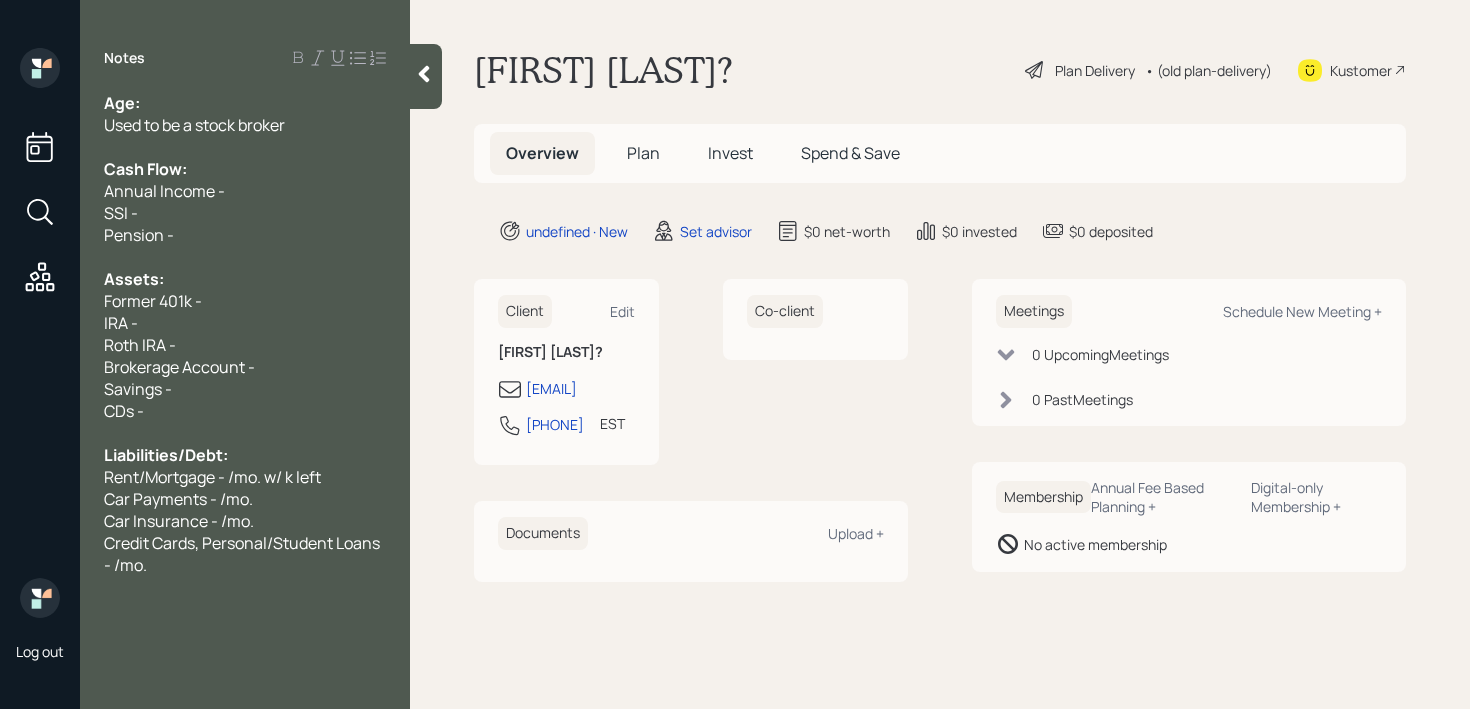 click on "Age:" at bounding box center [245, 103] 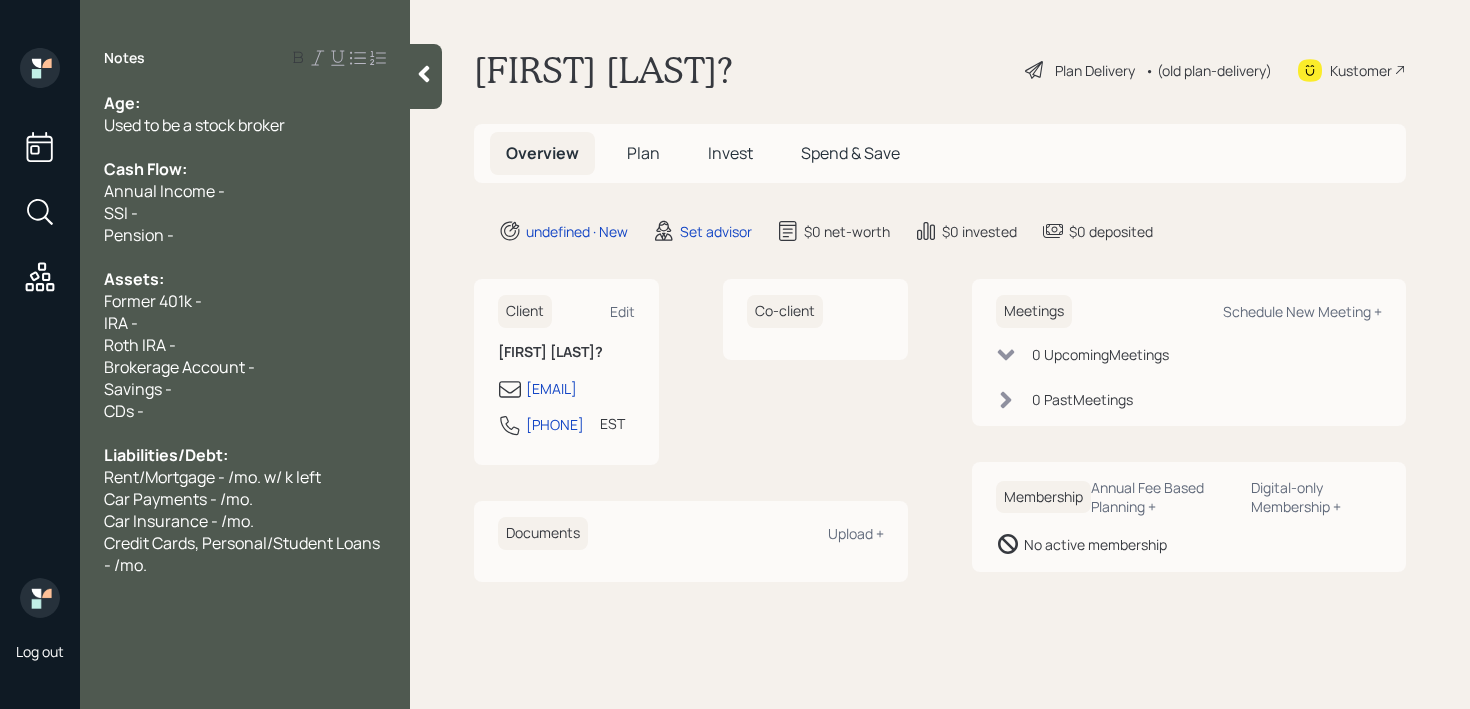 click on "Used to be a stock broker" at bounding box center (245, 125) 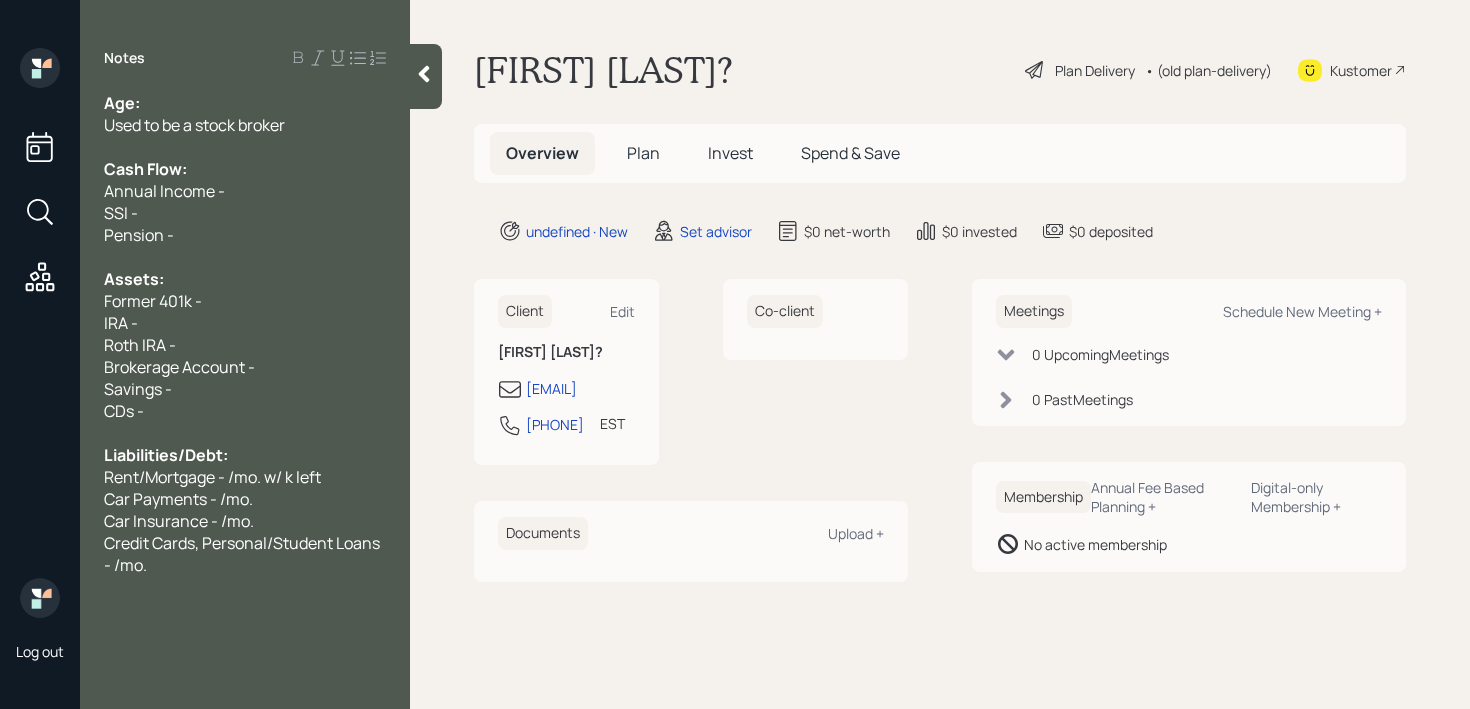 click on "Age: Used to be a stock broker Cash Flow: Annual Income - SSI - Pension - Assets: Former 401k - IRA - Roth IRA - Brokerage Account - Savings - CDs - Liabilities/Debt: Rent/Mortgage - /mo. w/ k left Car Payments - /mo. Car Insurance - /mo. Credit Cards, Personal/Student Loans - /mo." at bounding box center (245, 366) 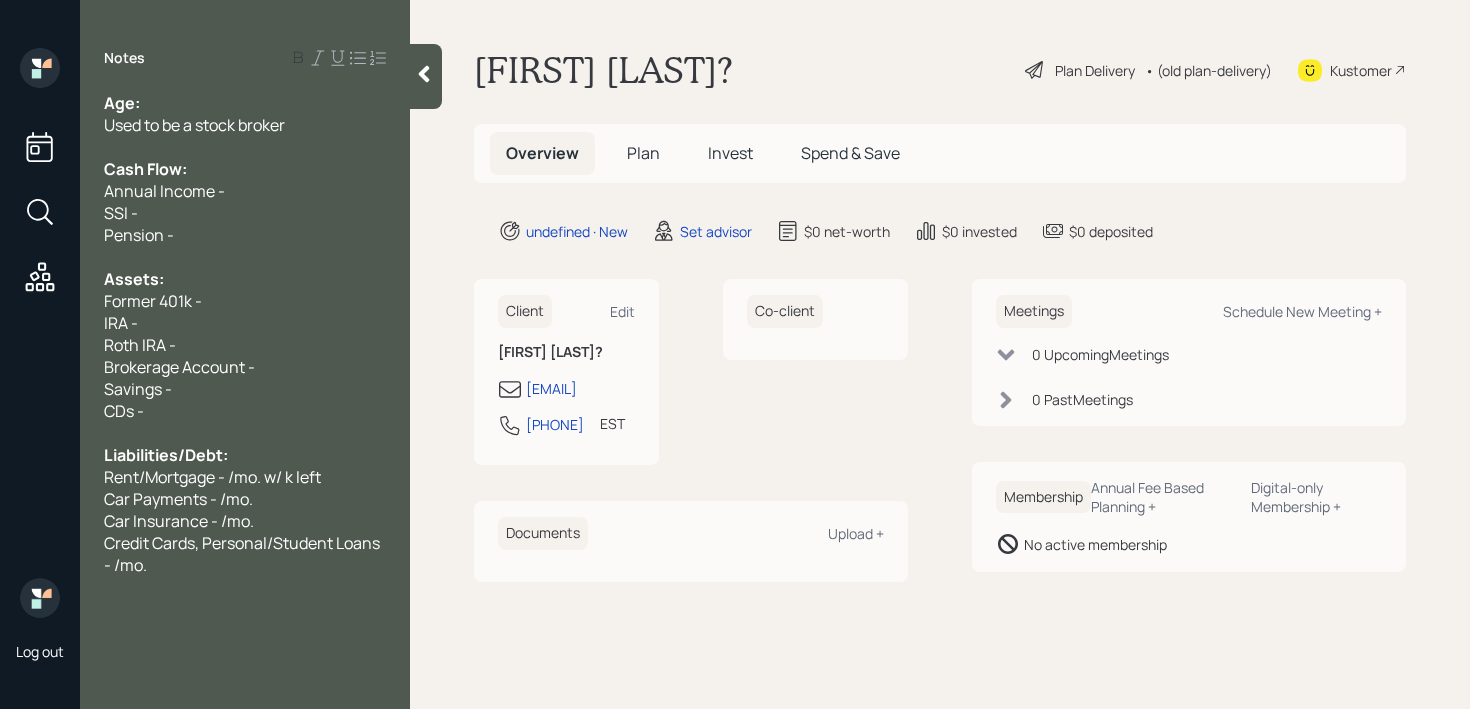 click on "Annual Income -" at bounding box center (245, 191) 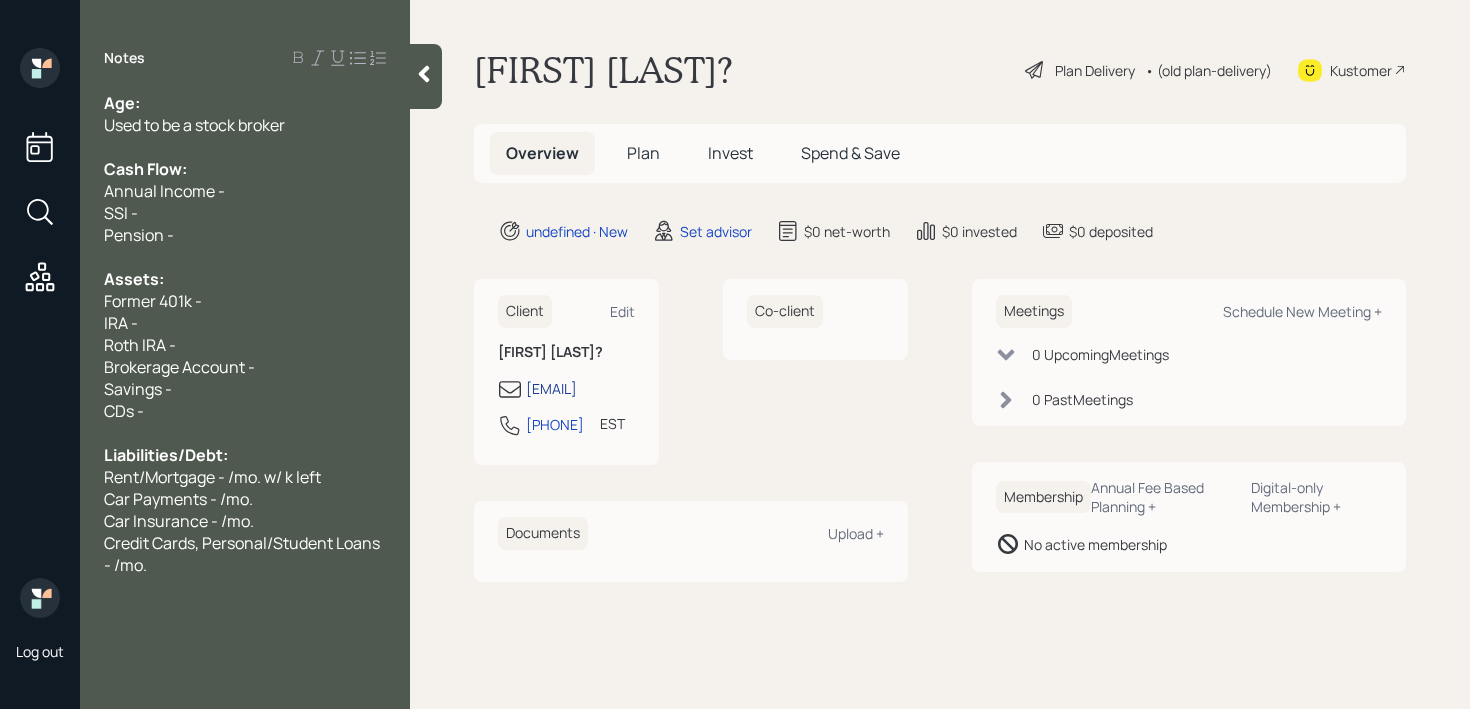 click on "[EMAIL]" at bounding box center [551, 388] 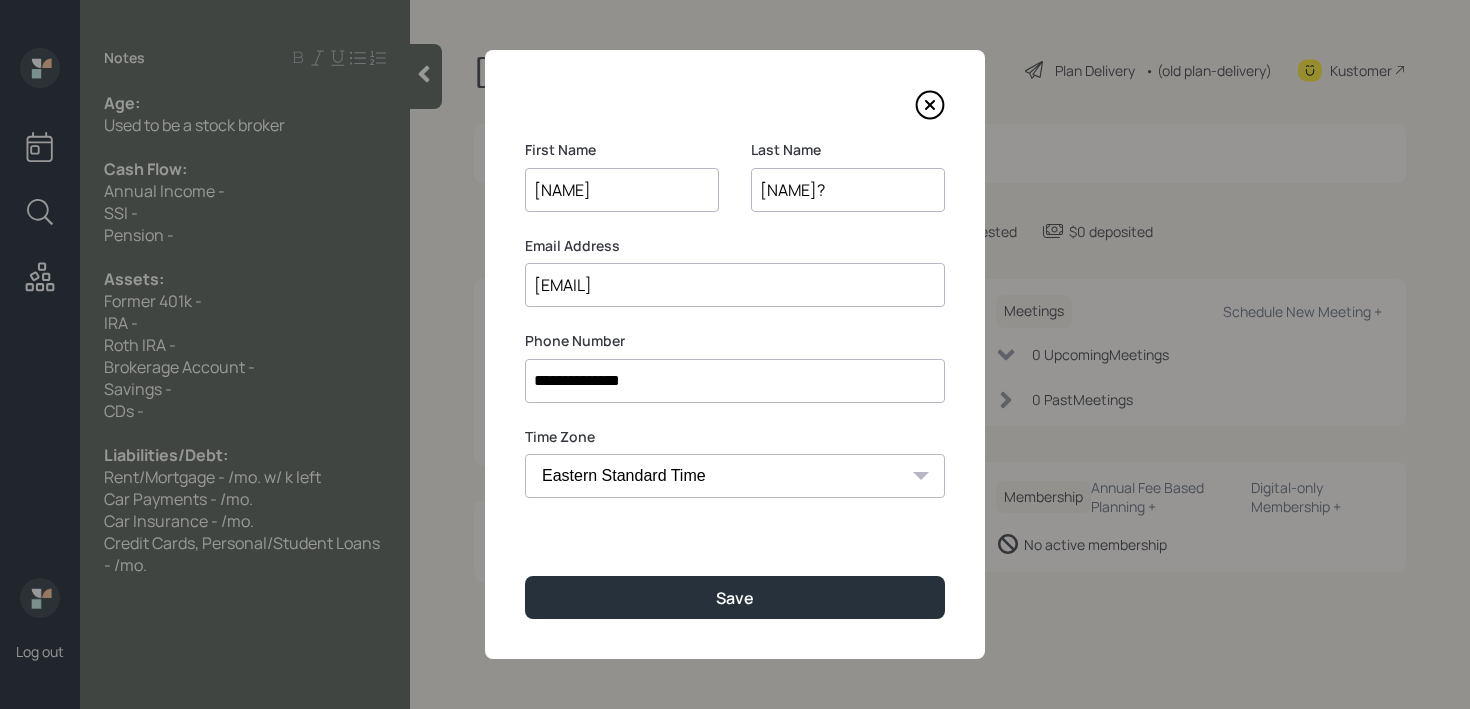 click on "[EMAIL]" at bounding box center (735, 285) 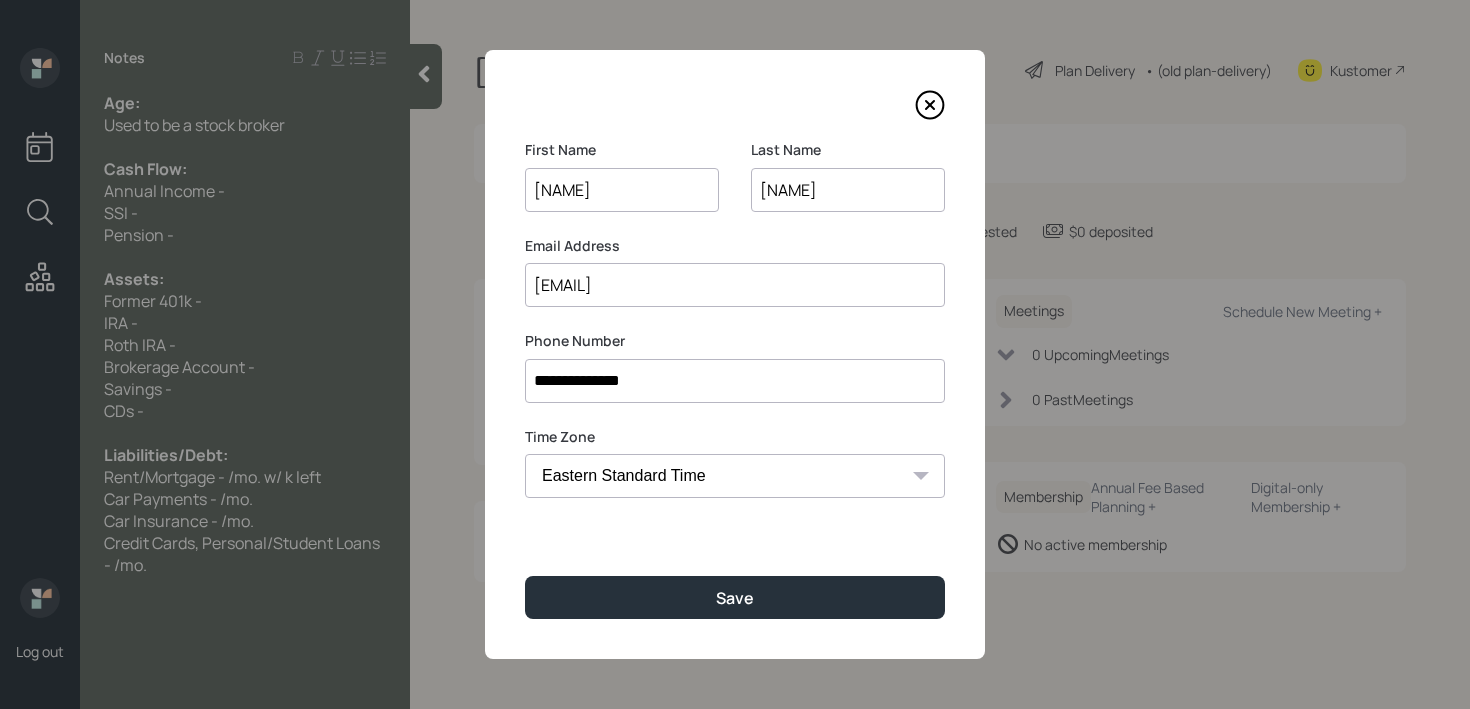 click on "[EMAIL]" at bounding box center [735, 285] 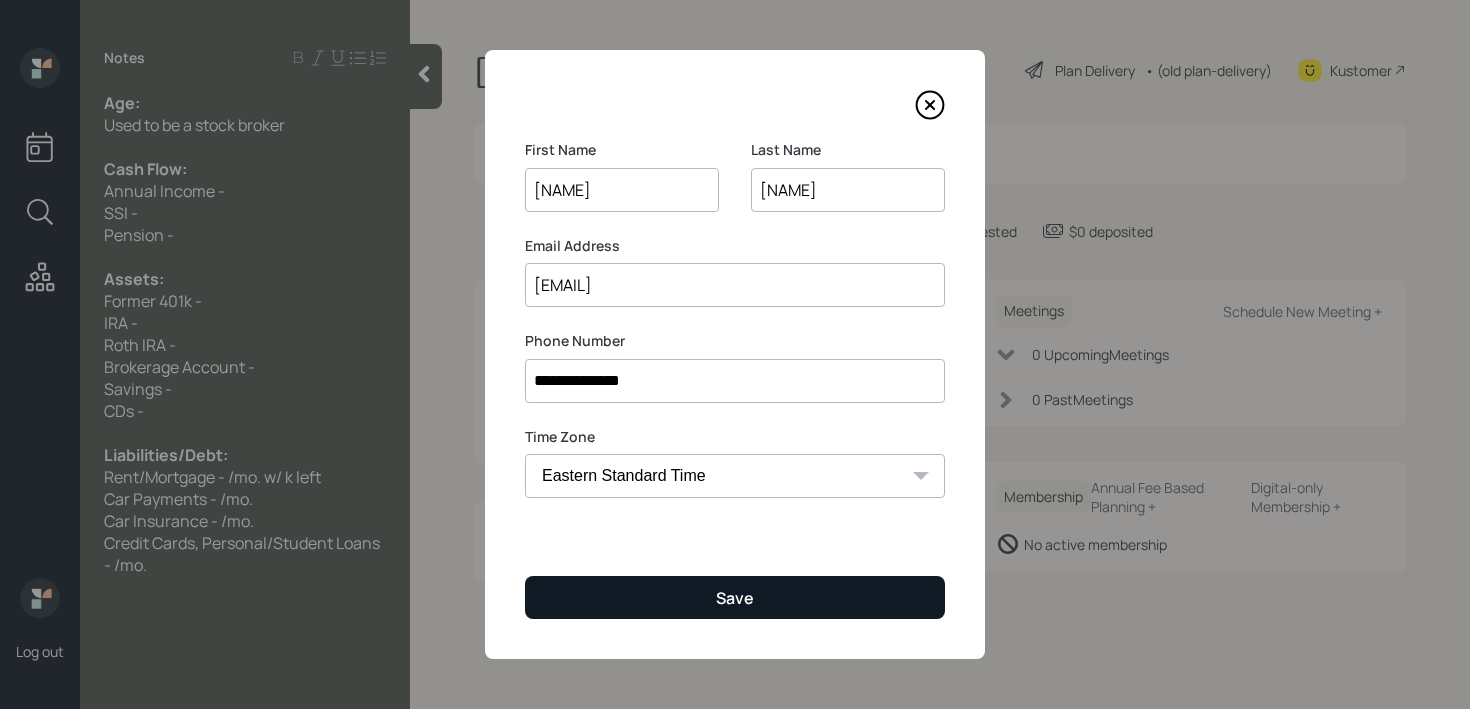 type on "[NAME]" 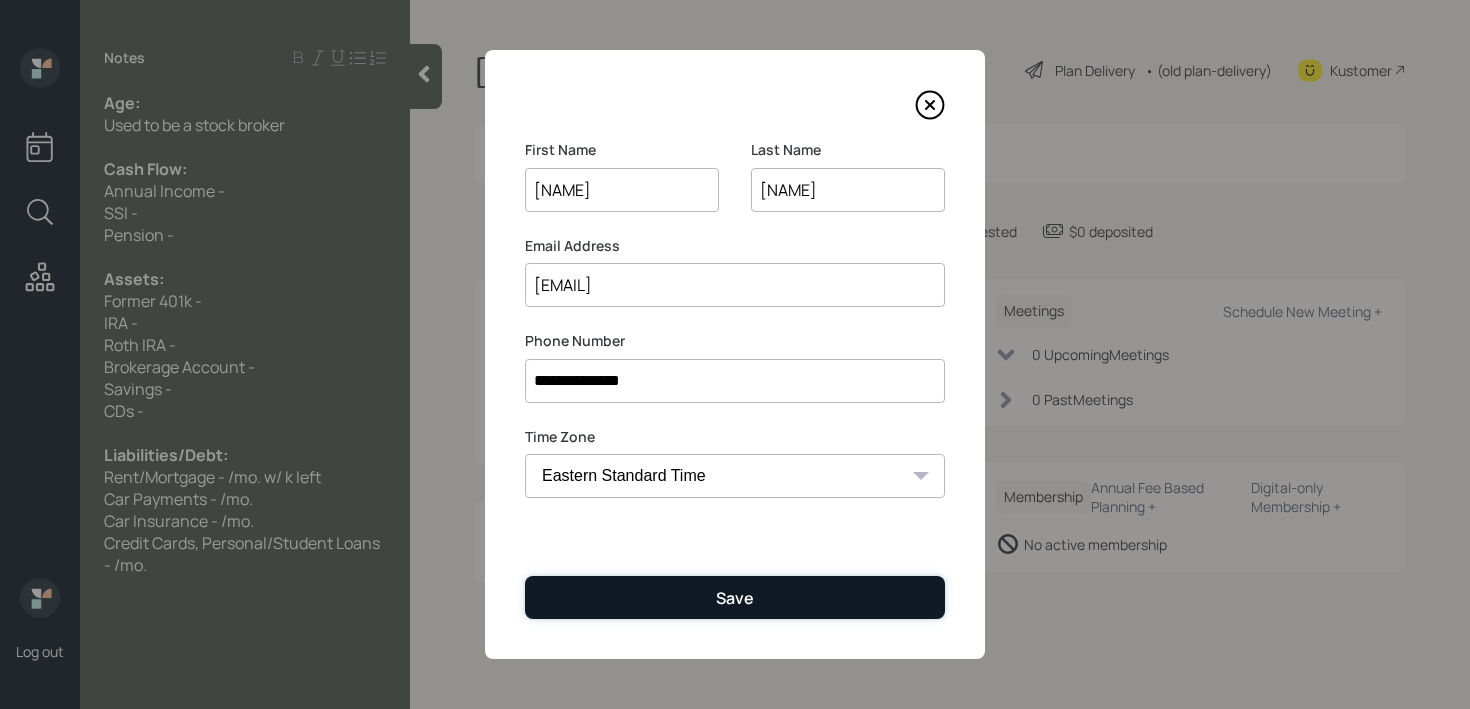 click on "Save" at bounding box center [735, 597] 